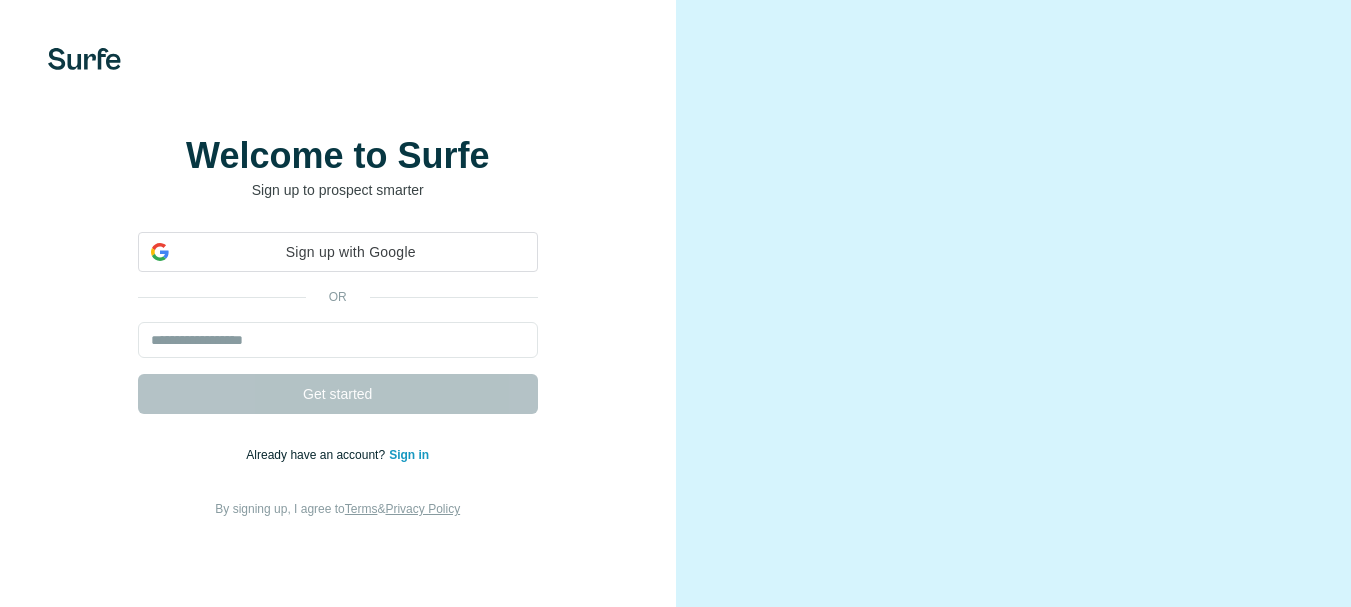 scroll, scrollTop: 0, scrollLeft: 0, axis: both 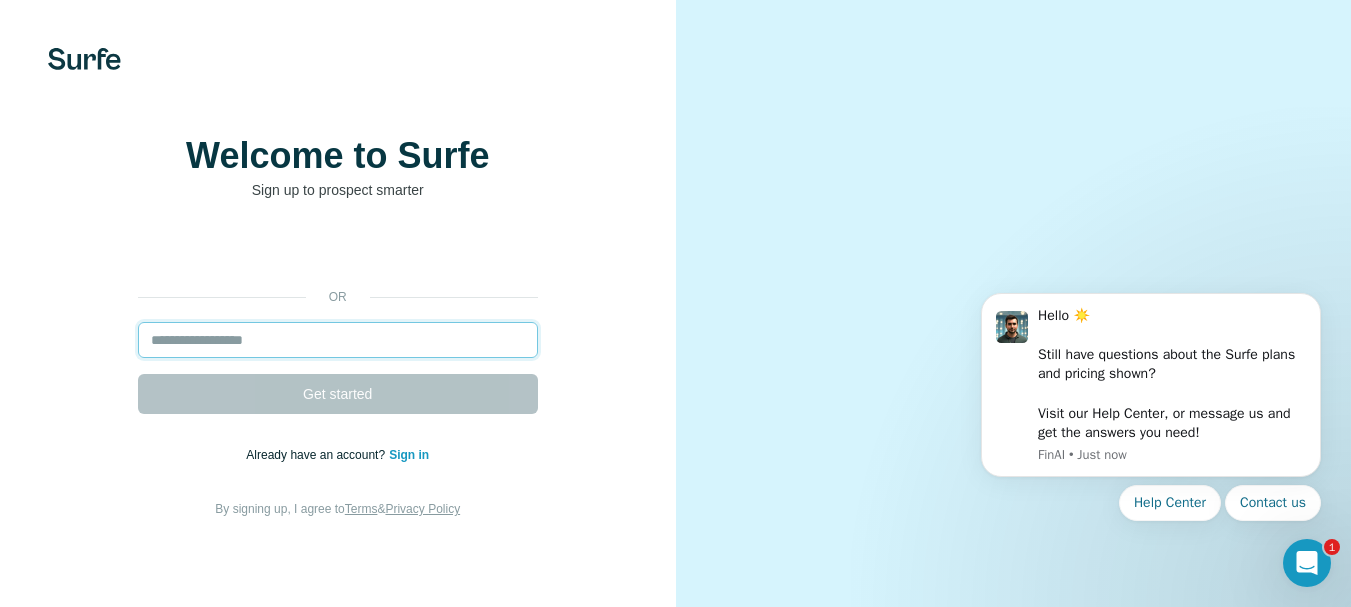 paste on "**********" 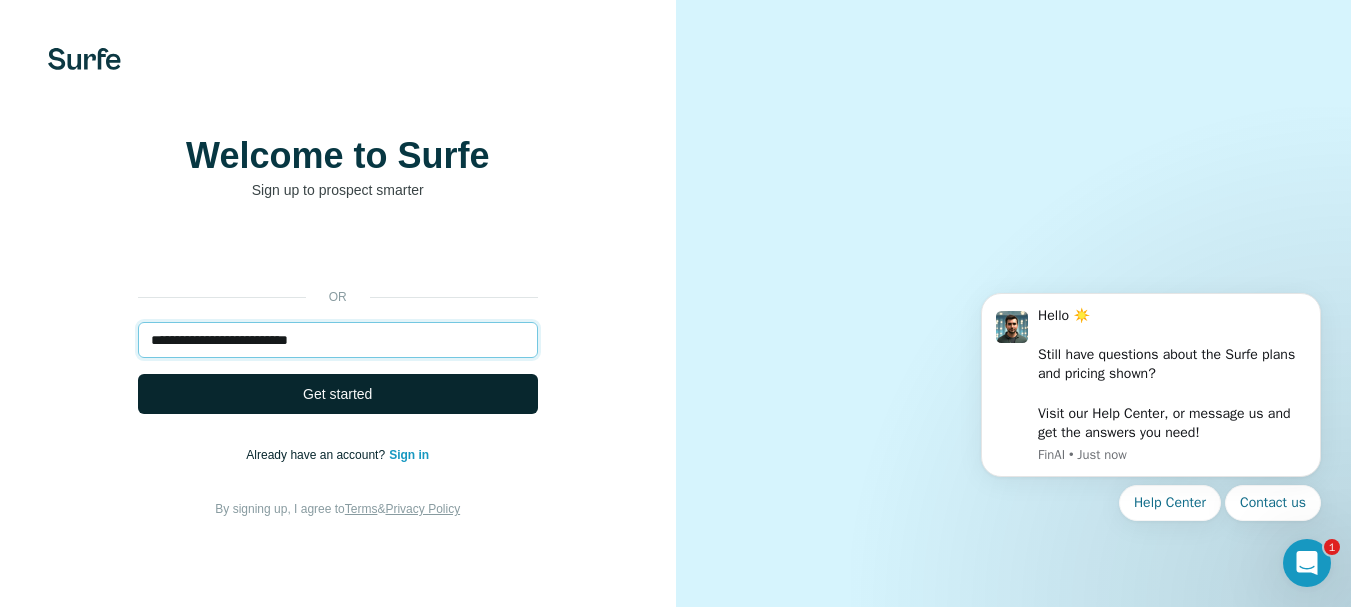 type on "**********" 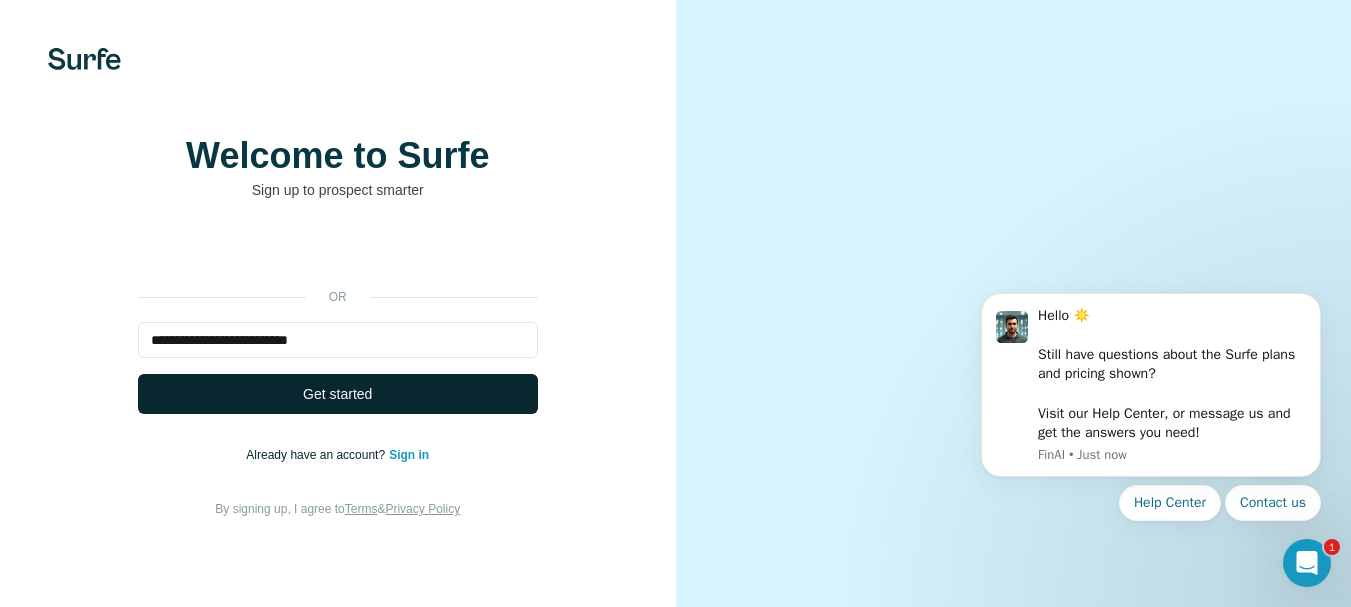 click on "Get started" at bounding box center [338, 394] 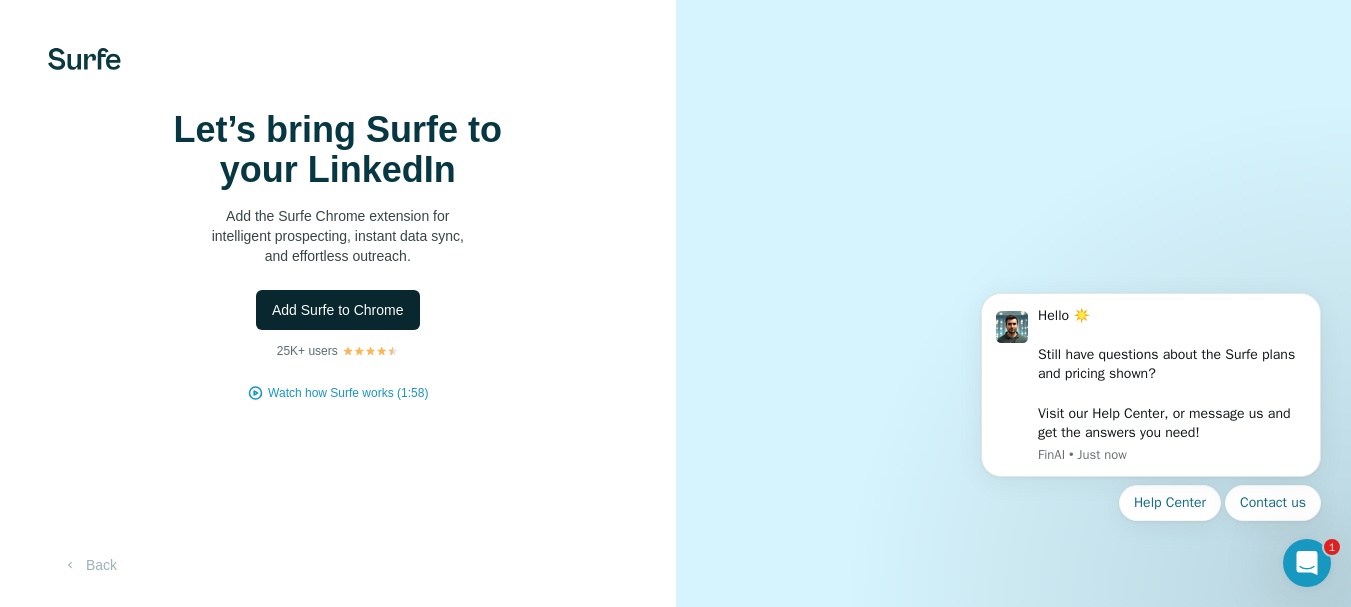click on "Add Surfe to Chrome" at bounding box center [338, 310] 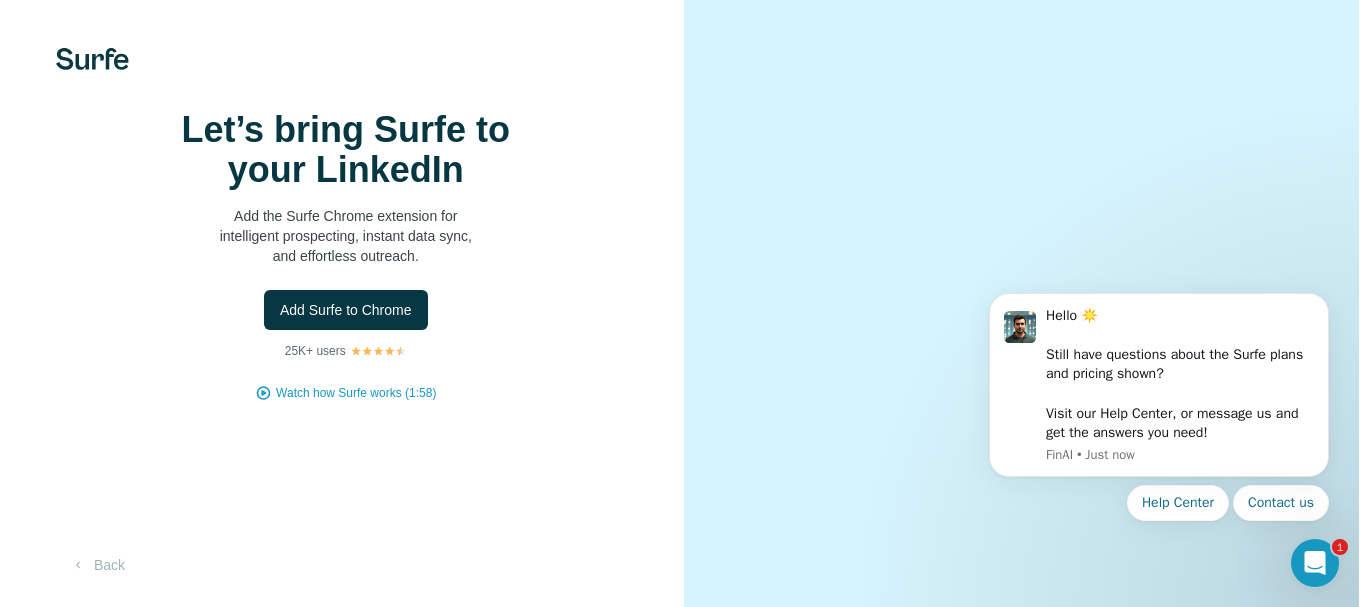 scroll, scrollTop: 0, scrollLeft: 0, axis: both 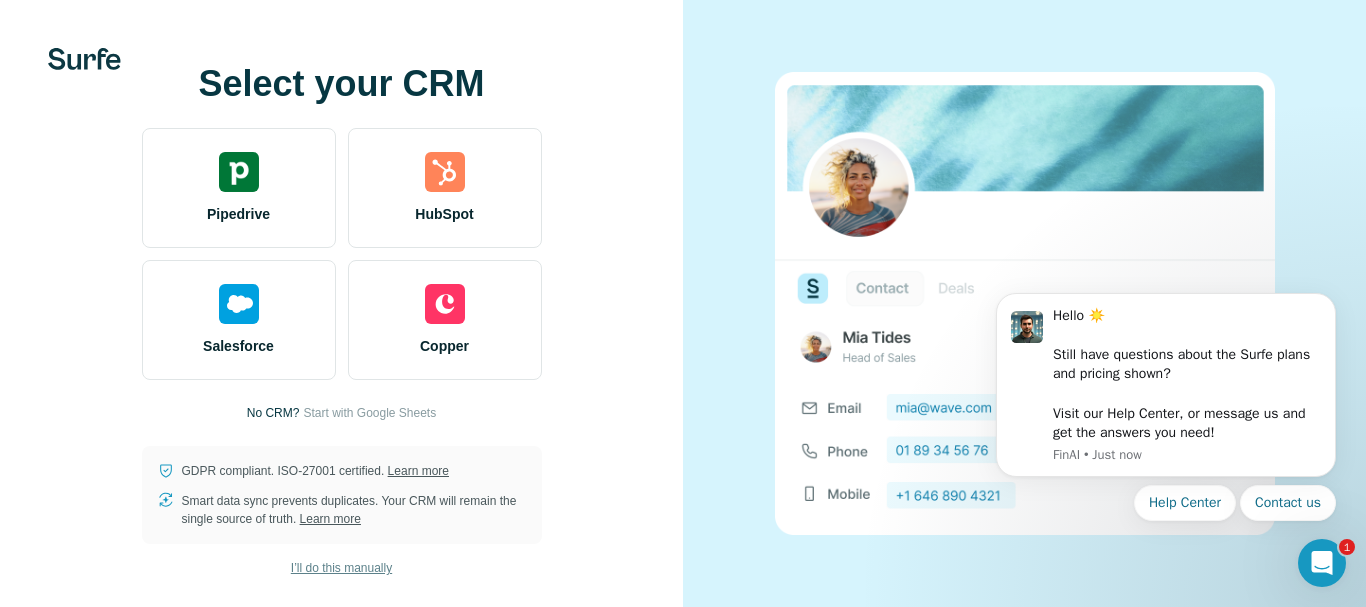 click on "I’ll do this manually" at bounding box center [341, 568] 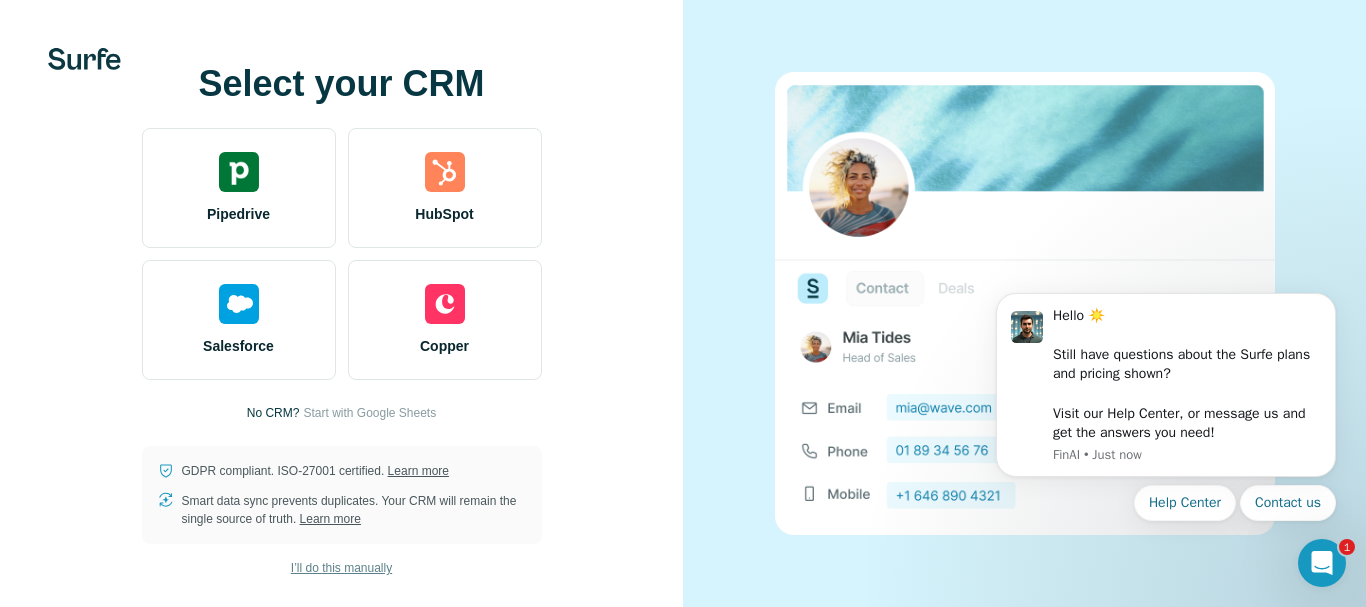 click on "I’ll do this manually" at bounding box center (341, 568) 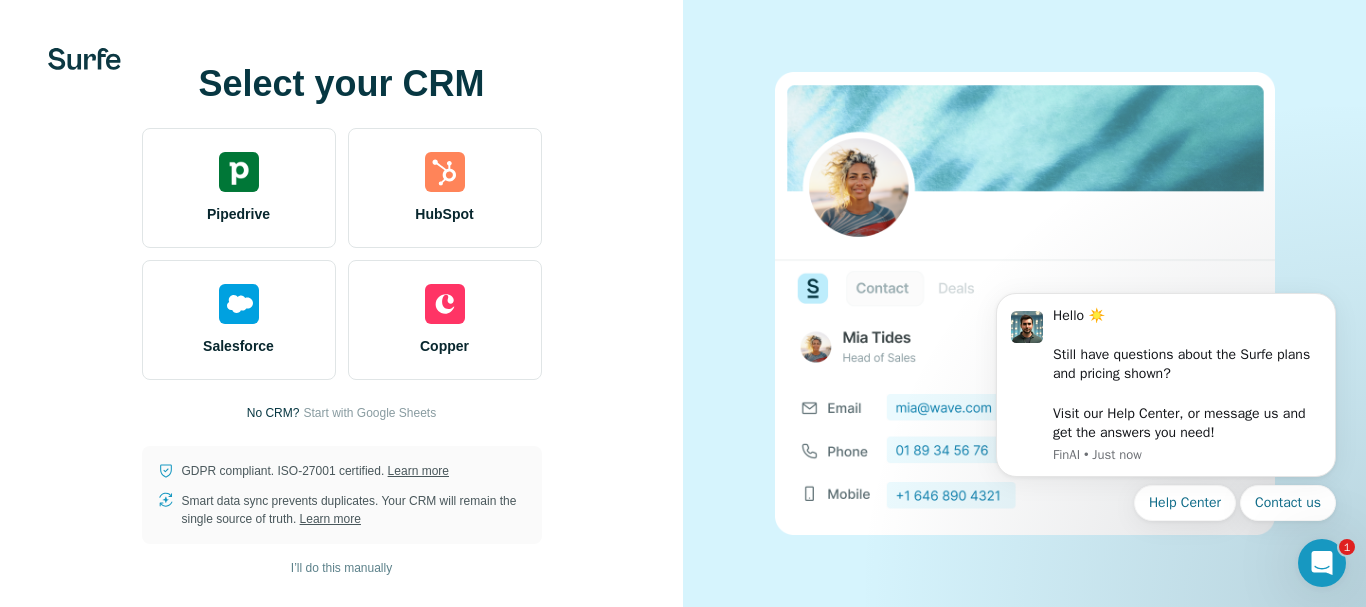 click 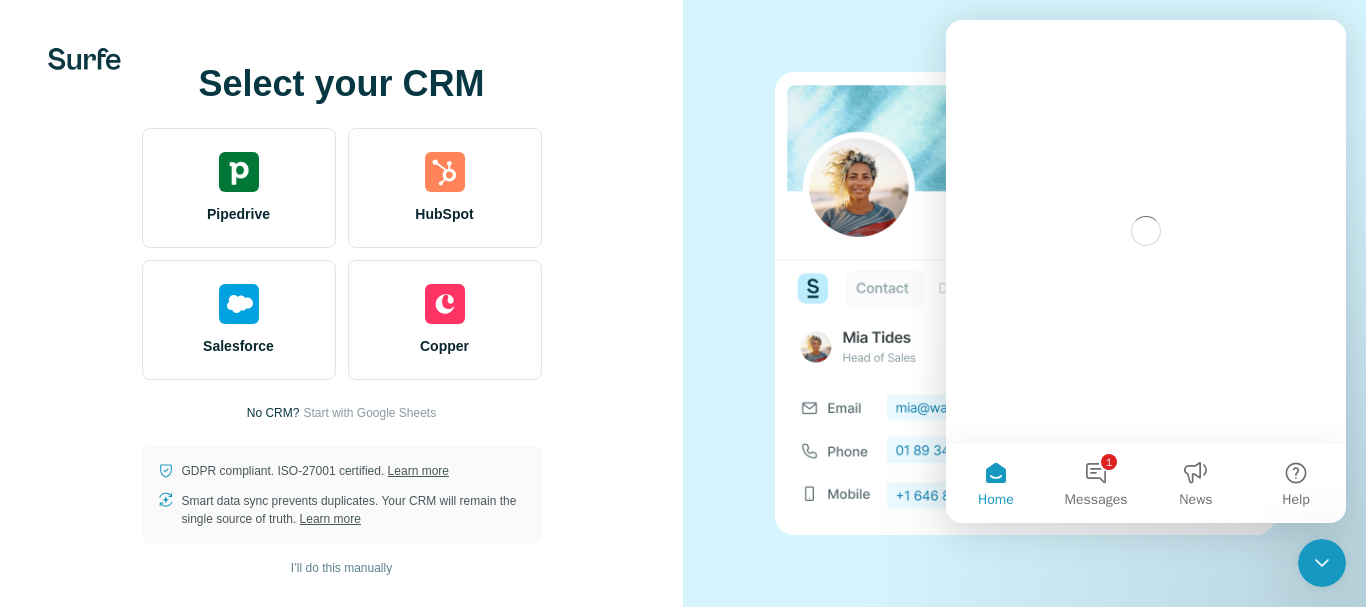 scroll, scrollTop: 0, scrollLeft: 0, axis: both 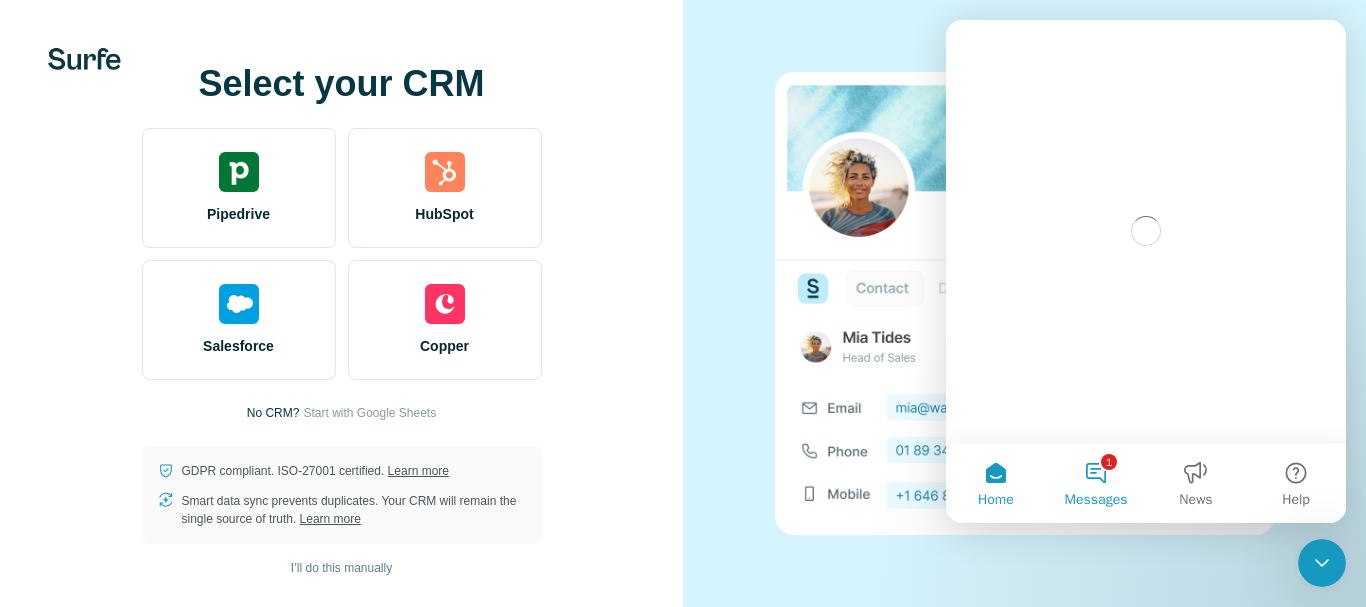 click on "1 Messages" at bounding box center (1096, 483) 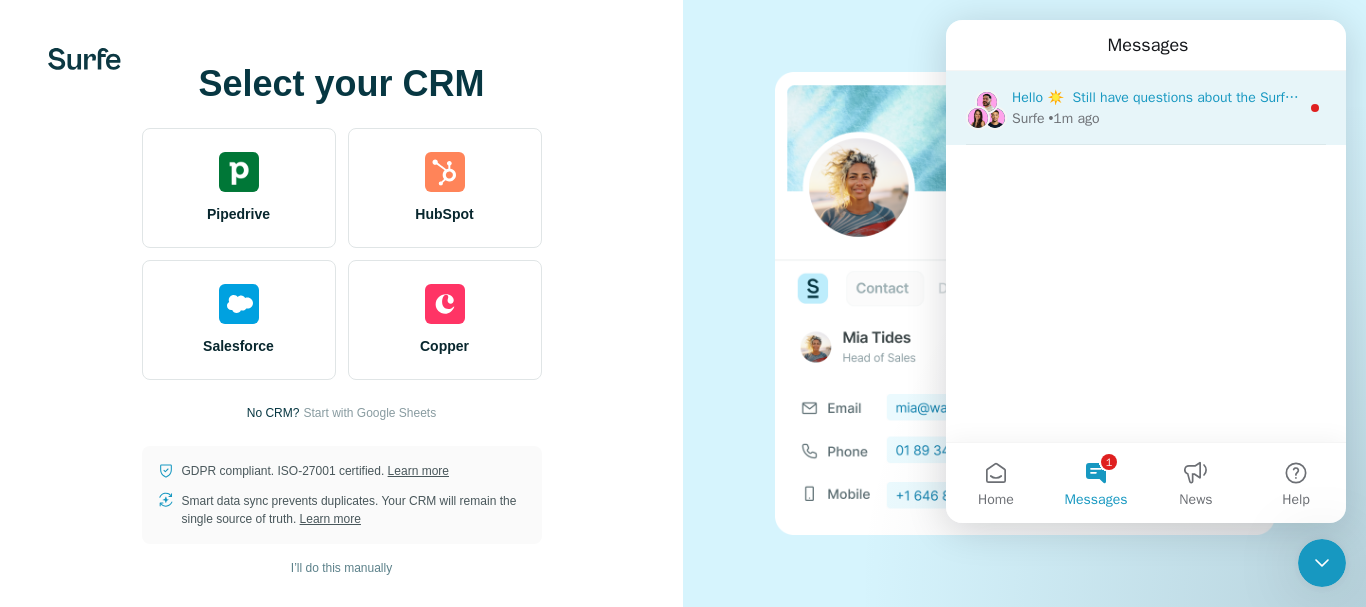 click on "Hello ☀️ ​ Still have questions about the Surfe plans and pricing shown?  ​ Visit our Help Center, or message us and get the answers you need! Surfe •  1m ago" at bounding box center [1146, 108] 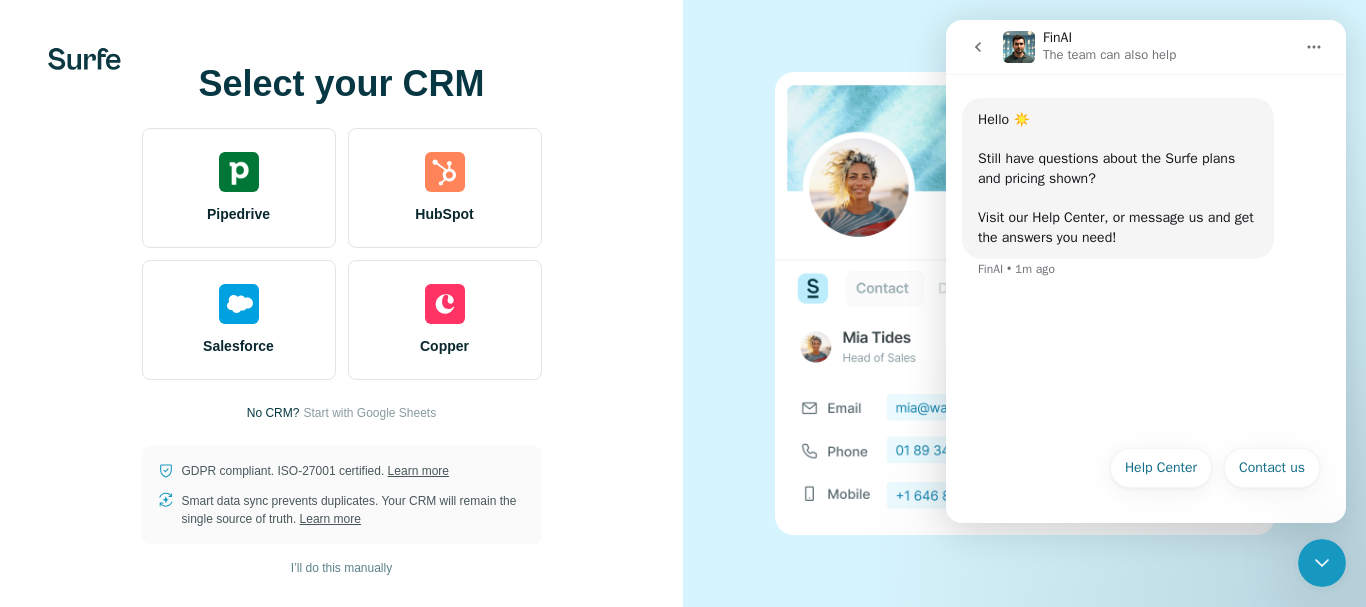 click 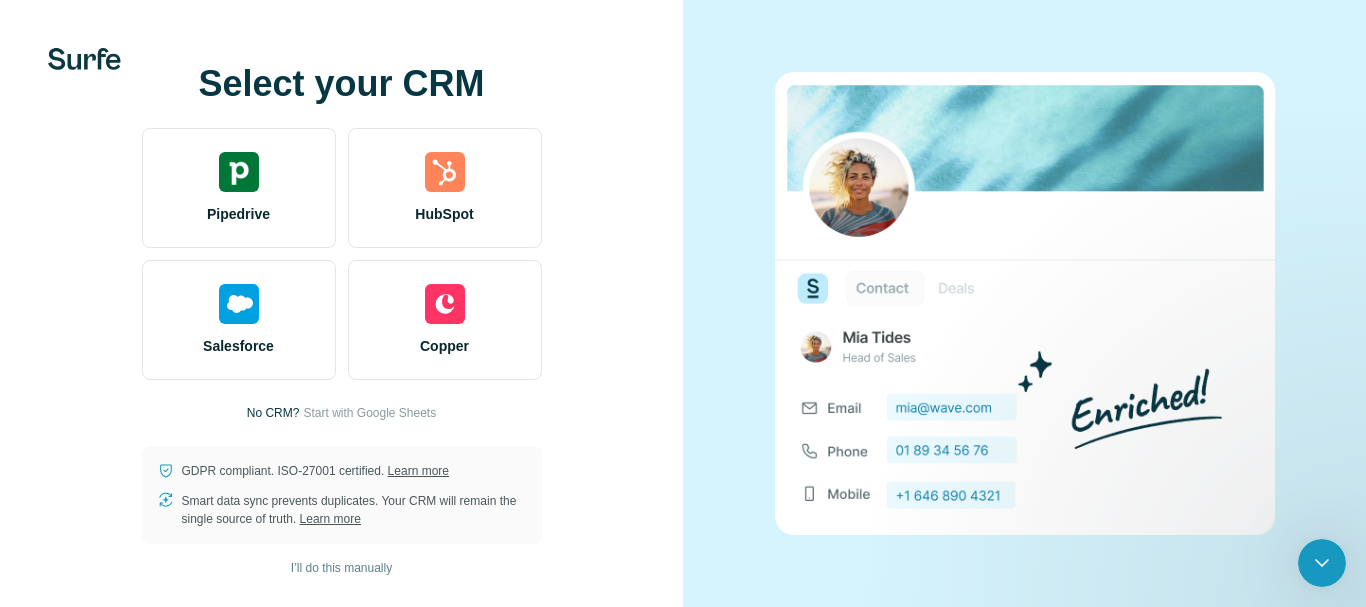 scroll, scrollTop: 0, scrollLeft: 0, axis: both 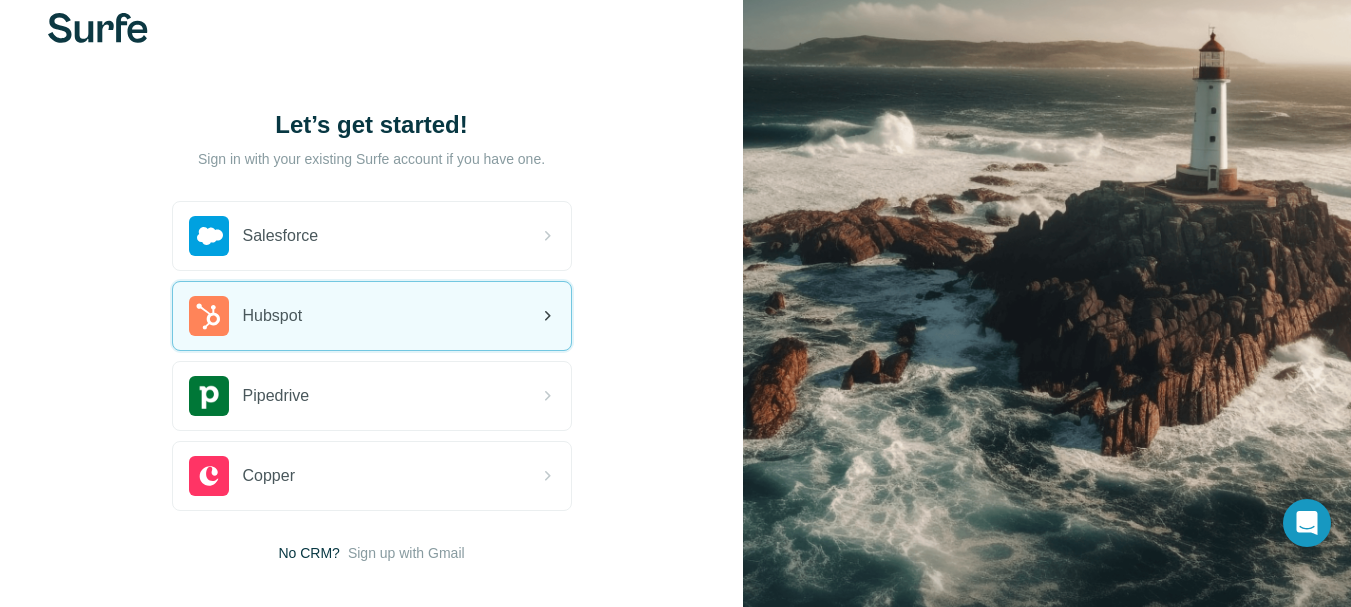 click on "Hubspot" at bounding box center [372, 316] 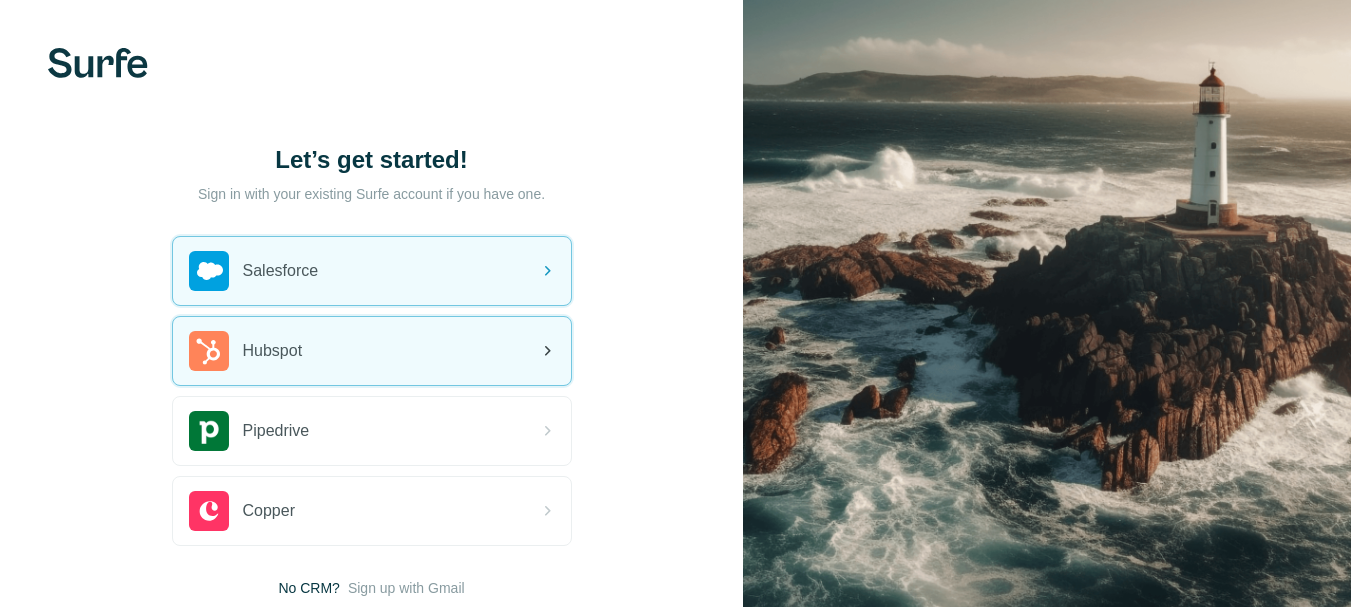 scroll, scrollTop: 35, scrollLeft: 0, axis: vertical 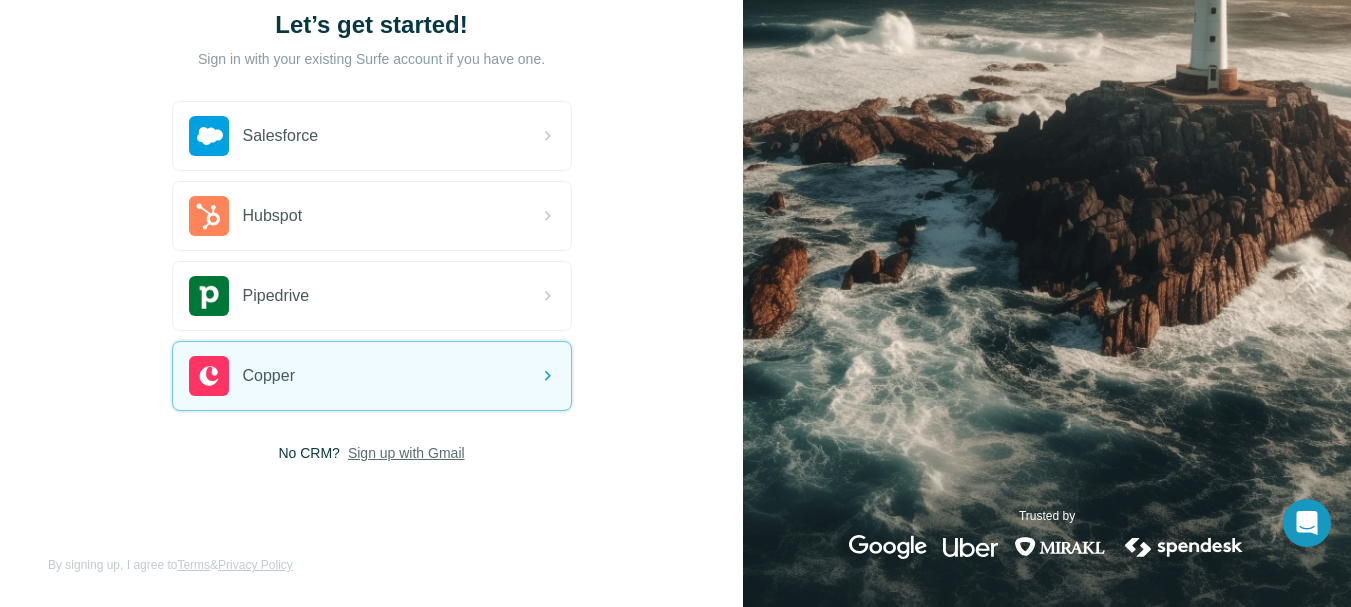 click on "Sign up with Gmail" at bounding box center (406, 453) 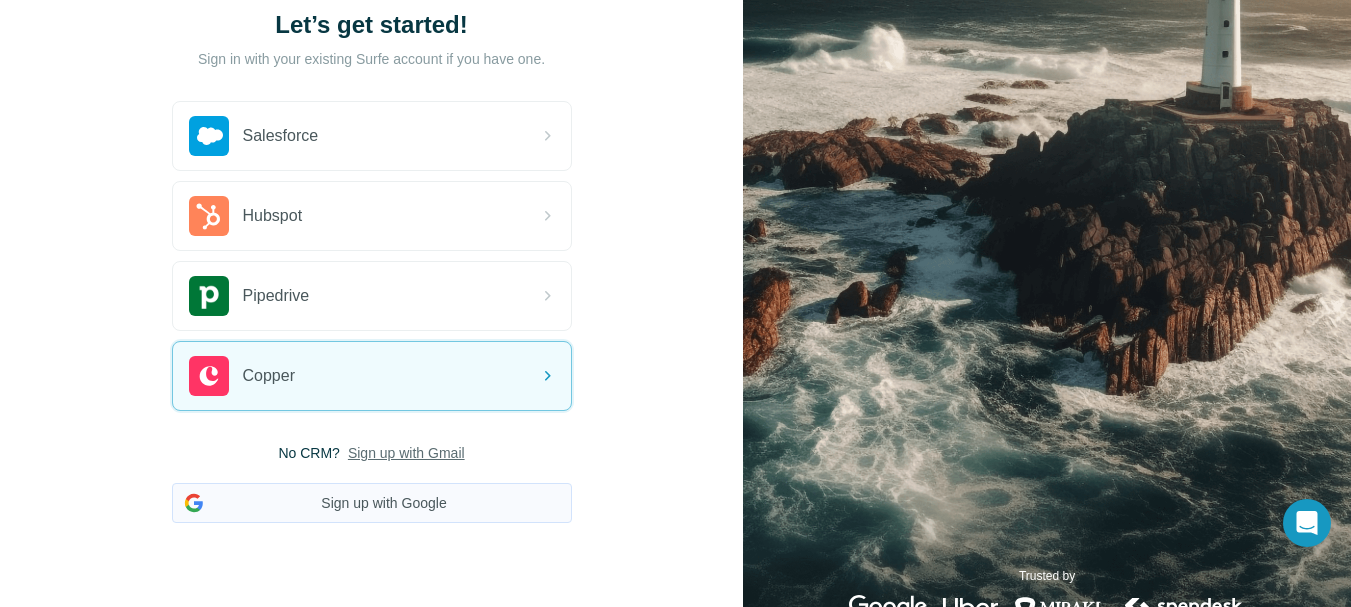 click on "Sign up with Google" at bounding box center [372, 503] 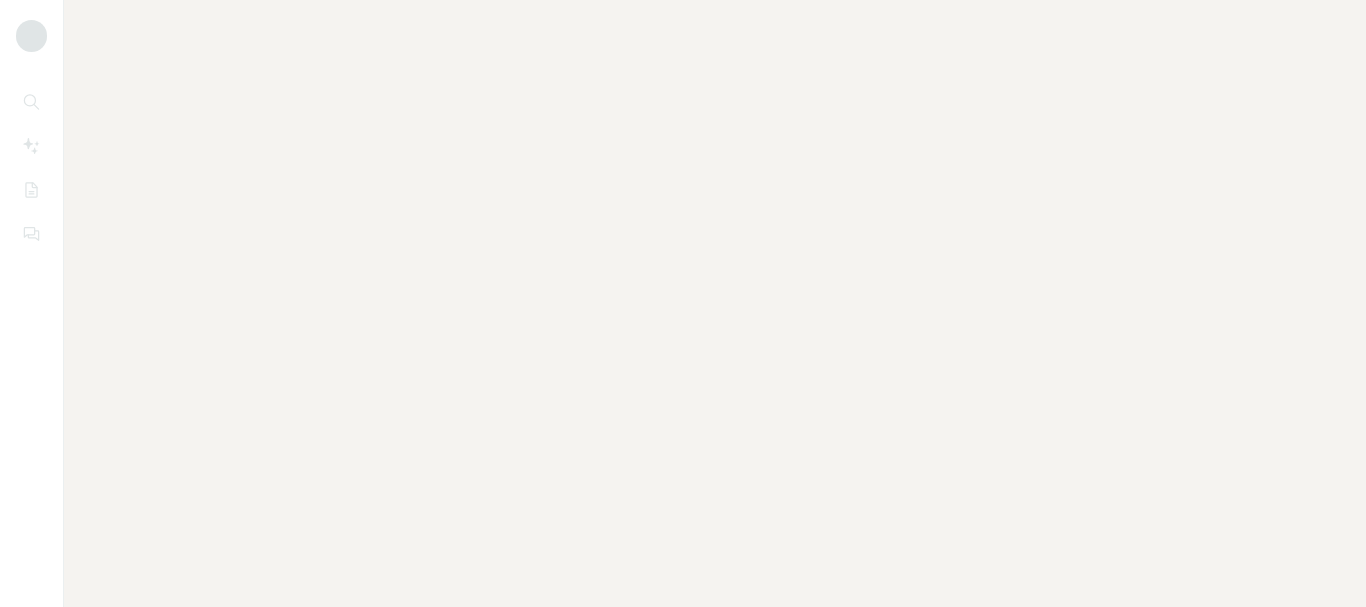 scroll, scrollTop: 0, scrollLeft: 0, axis: both 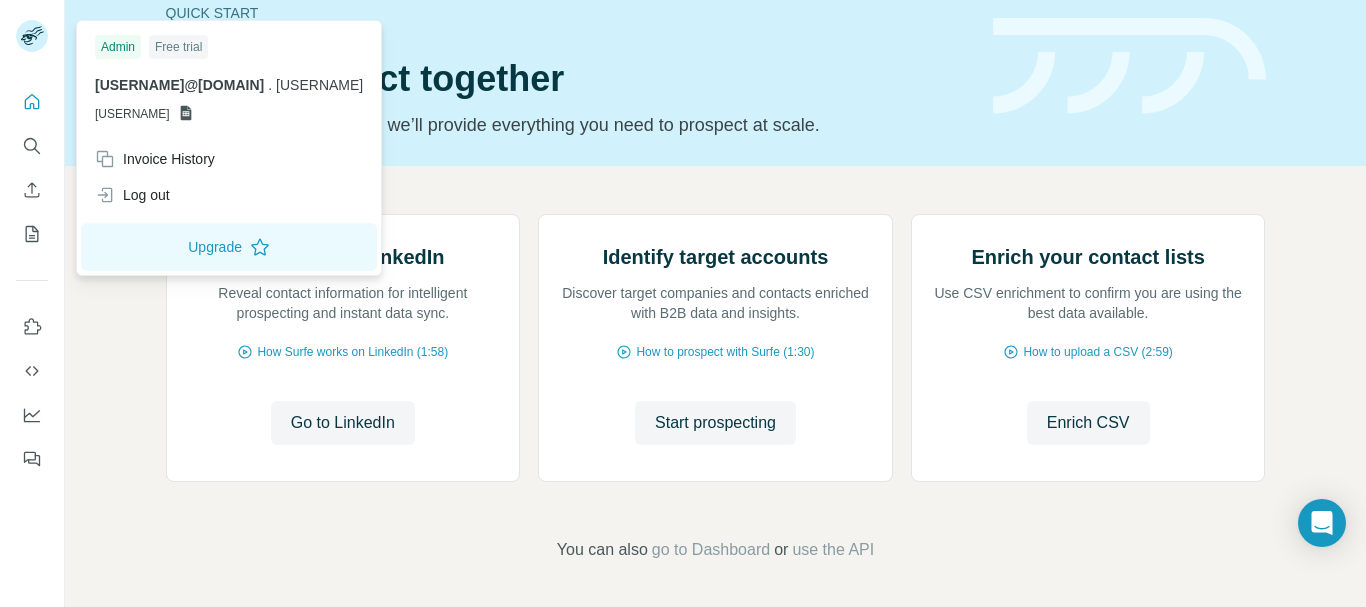 click 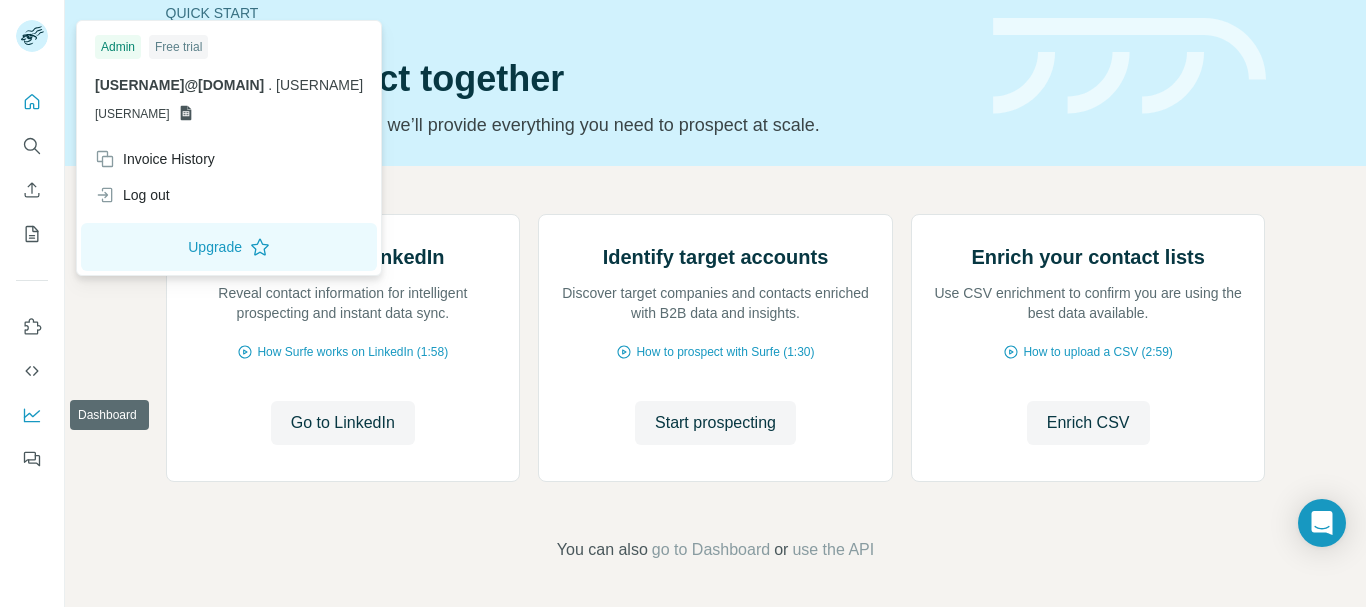 click at bounding box center [32, 415] 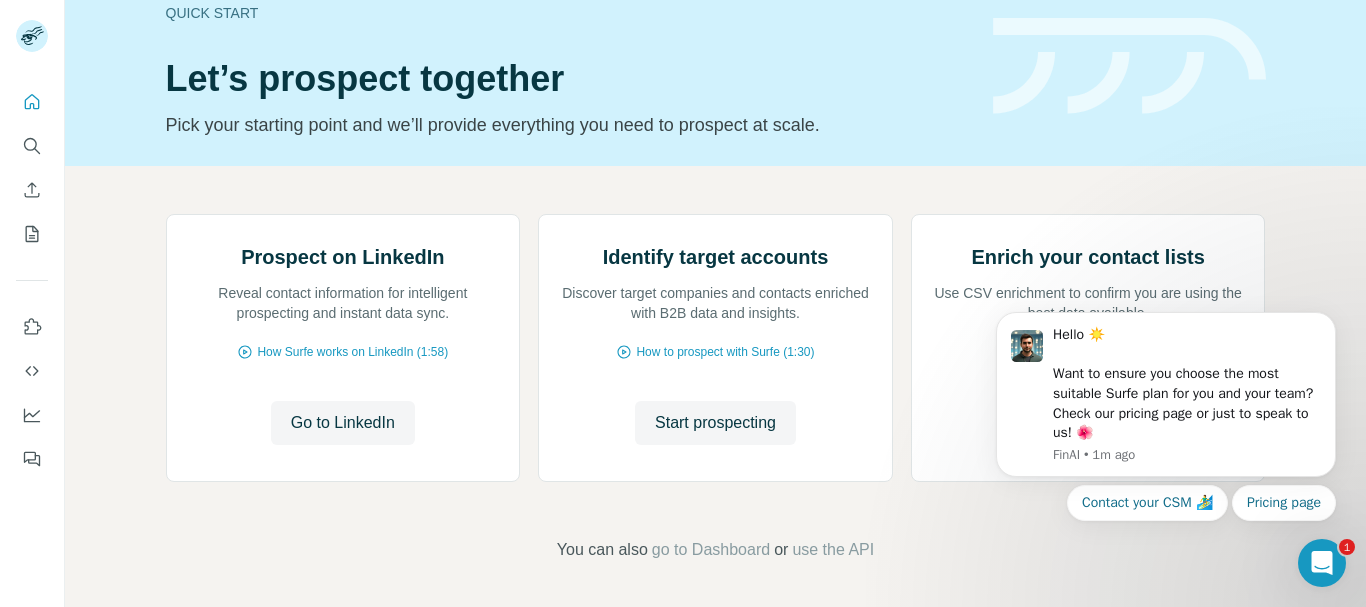 scroll, scrollTop: 0, scrollLeft: 0, axis: both 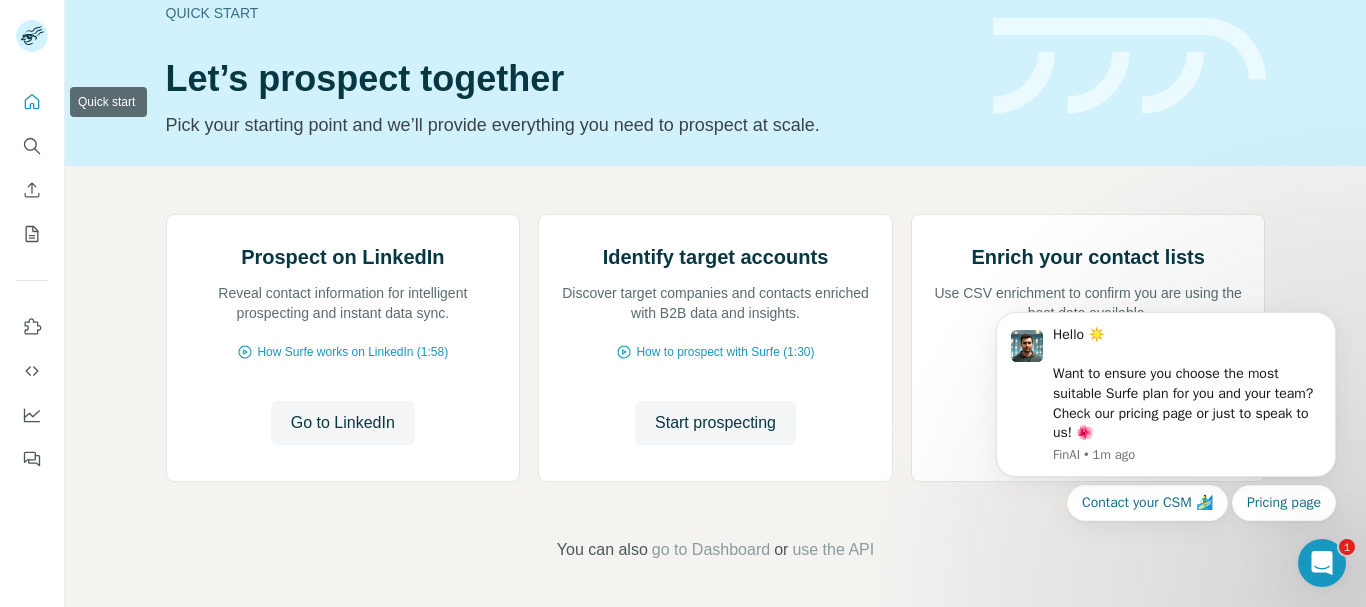 click 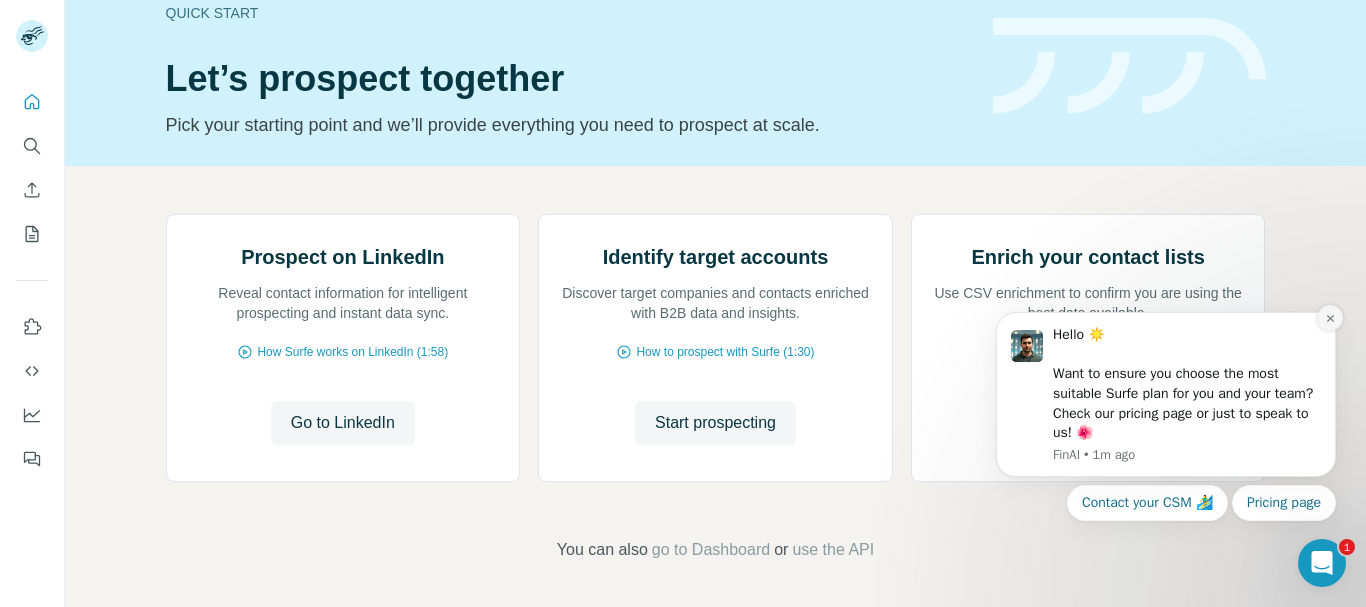 click 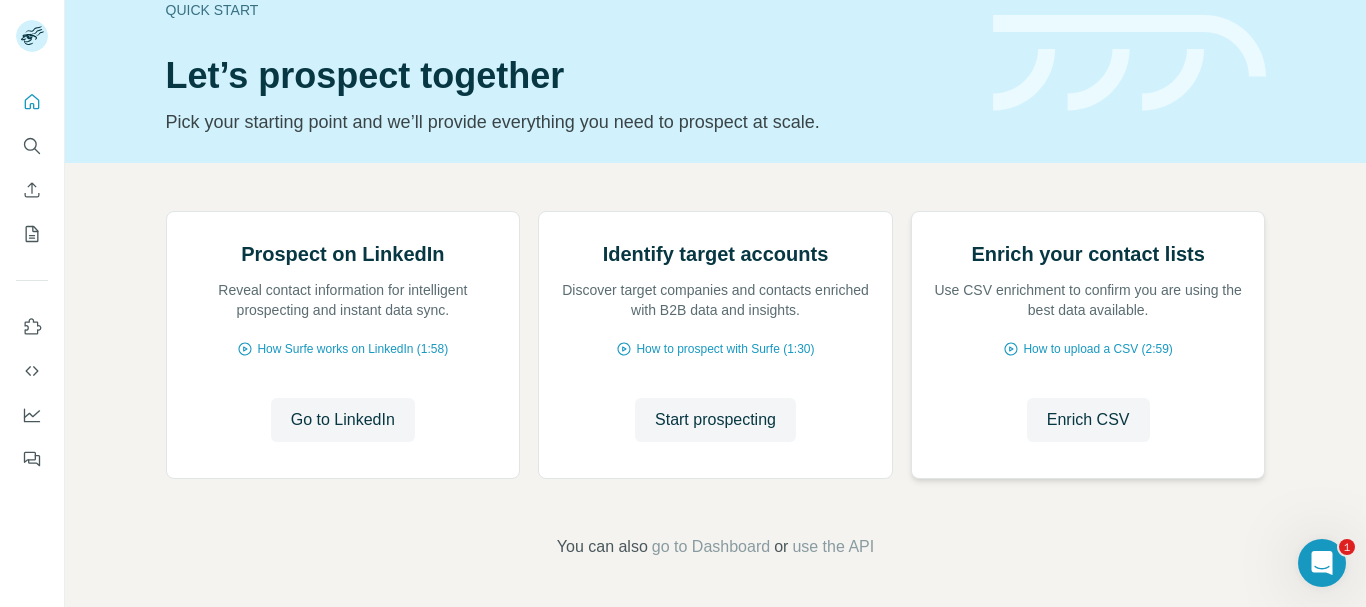 scroll, scrollTop: 234, scrollLeft: 0, axis: vertical 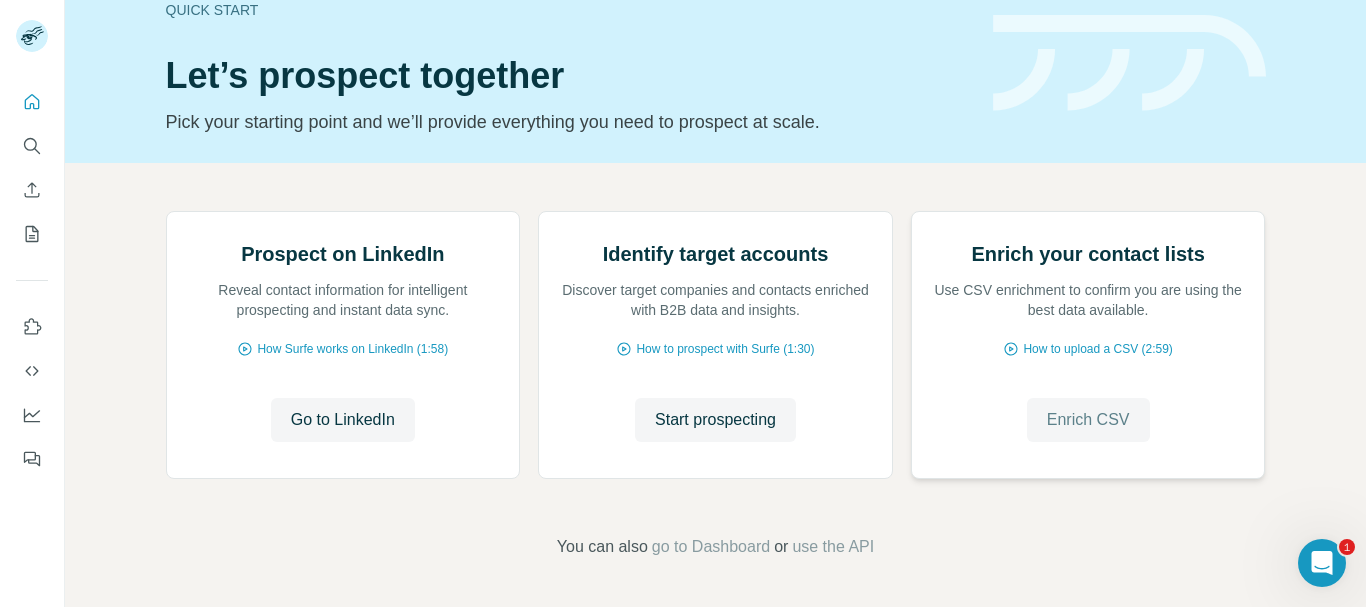 click on "Enrich CSV" at bounding box center (1088, 420) 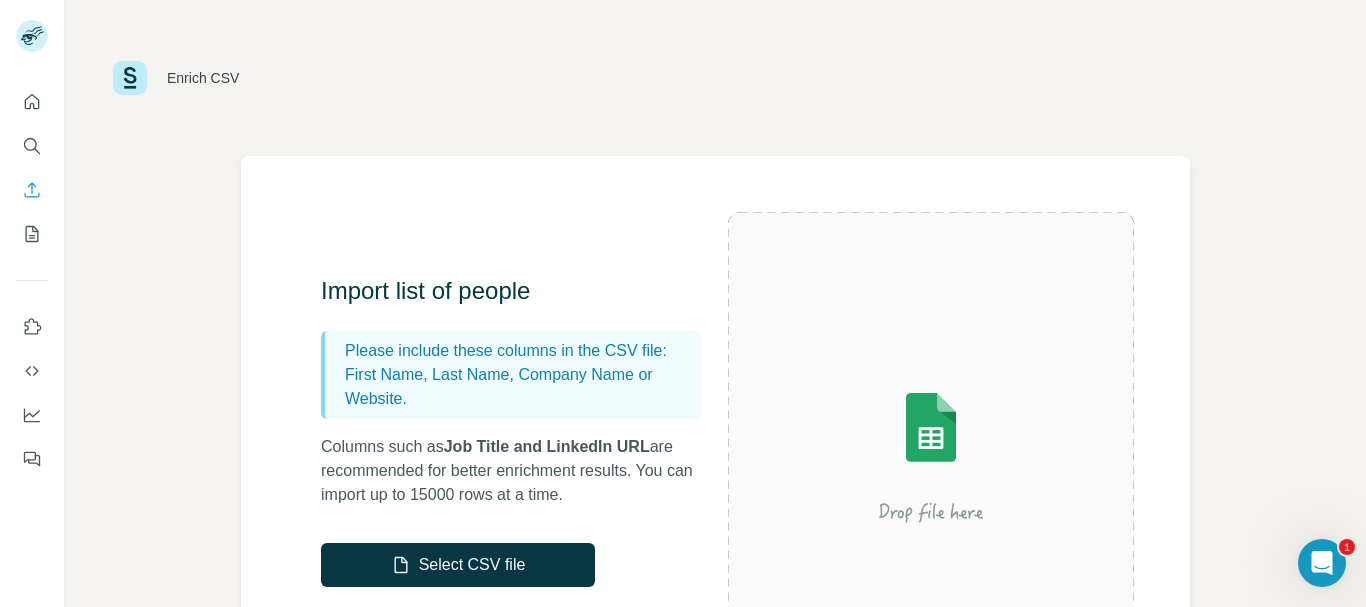 scroll, scrollTop: 200, scrollLeft: 0, axis: vertical 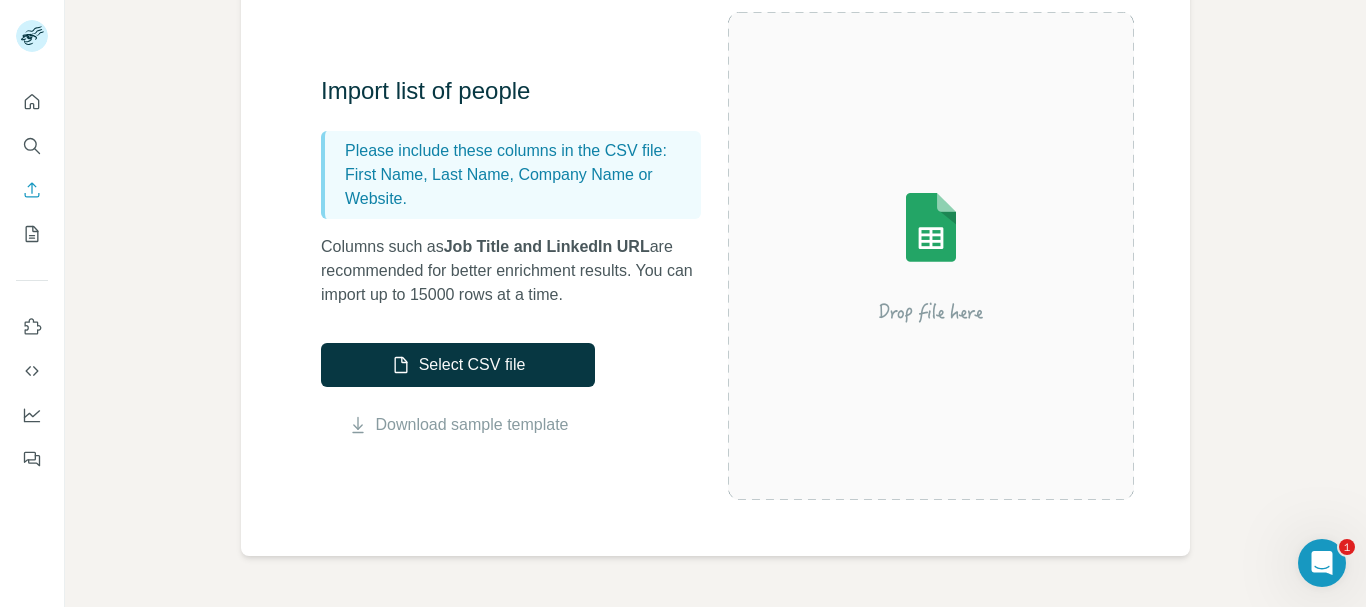 click at bounding box center (931, 256) 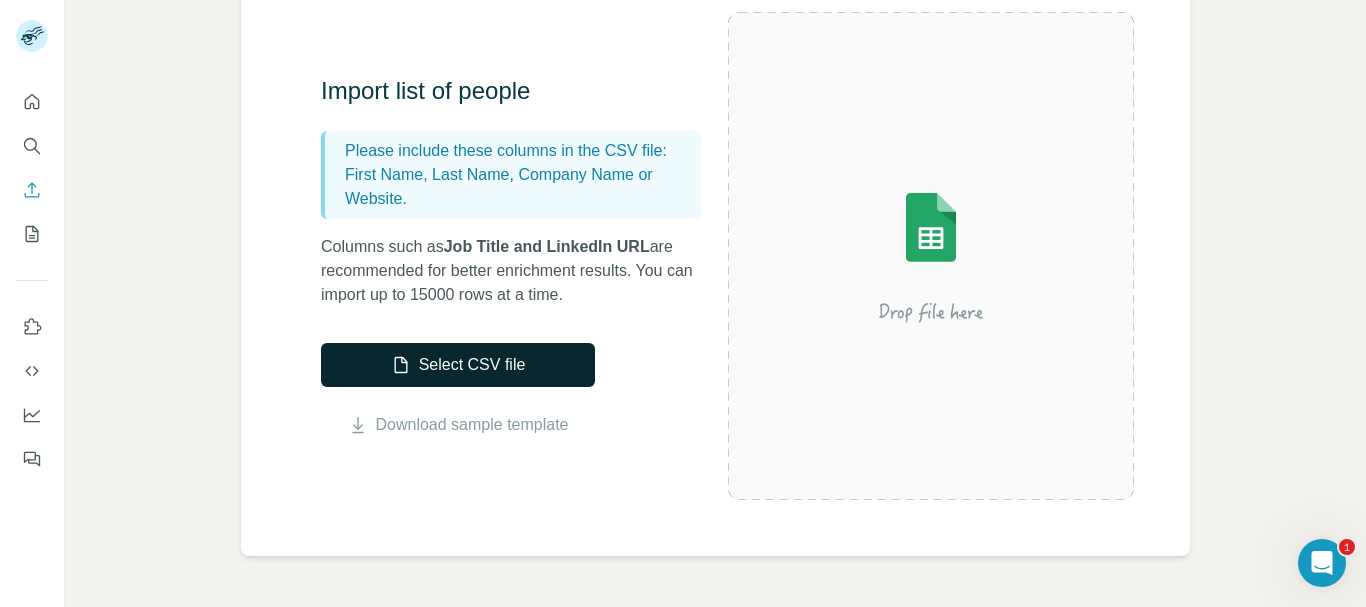 click on "Select CSV file" at bounding box center [458, 365] 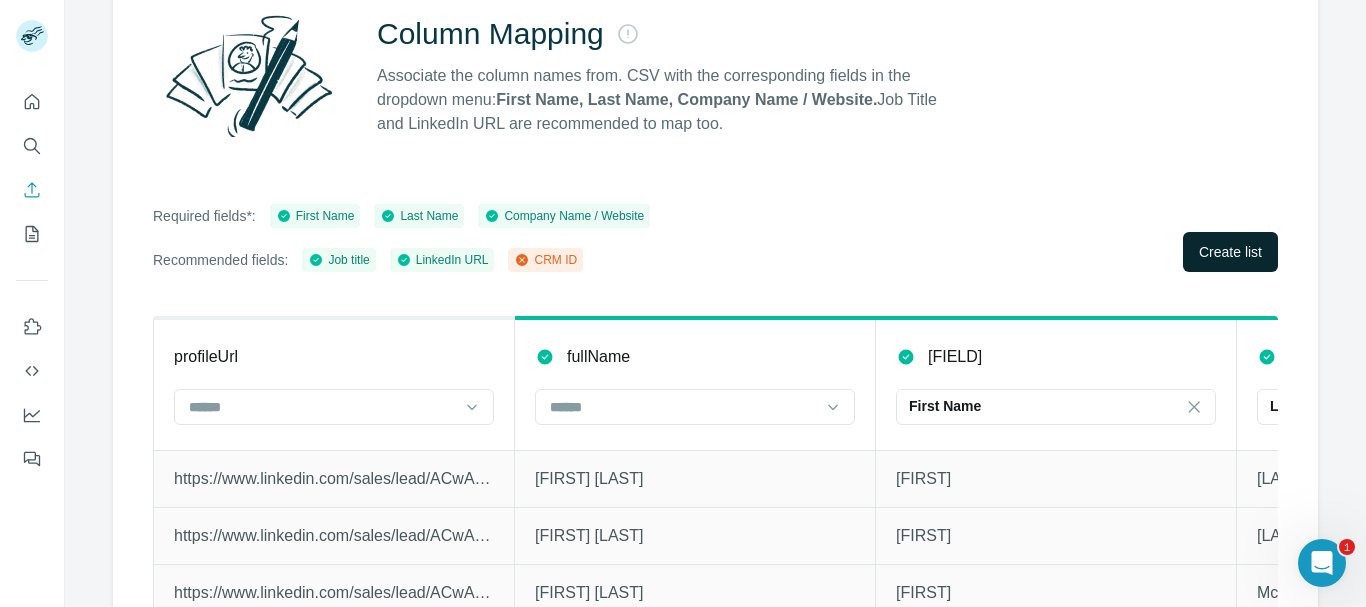 click on "Create list" at bounding box center [1230, 252] 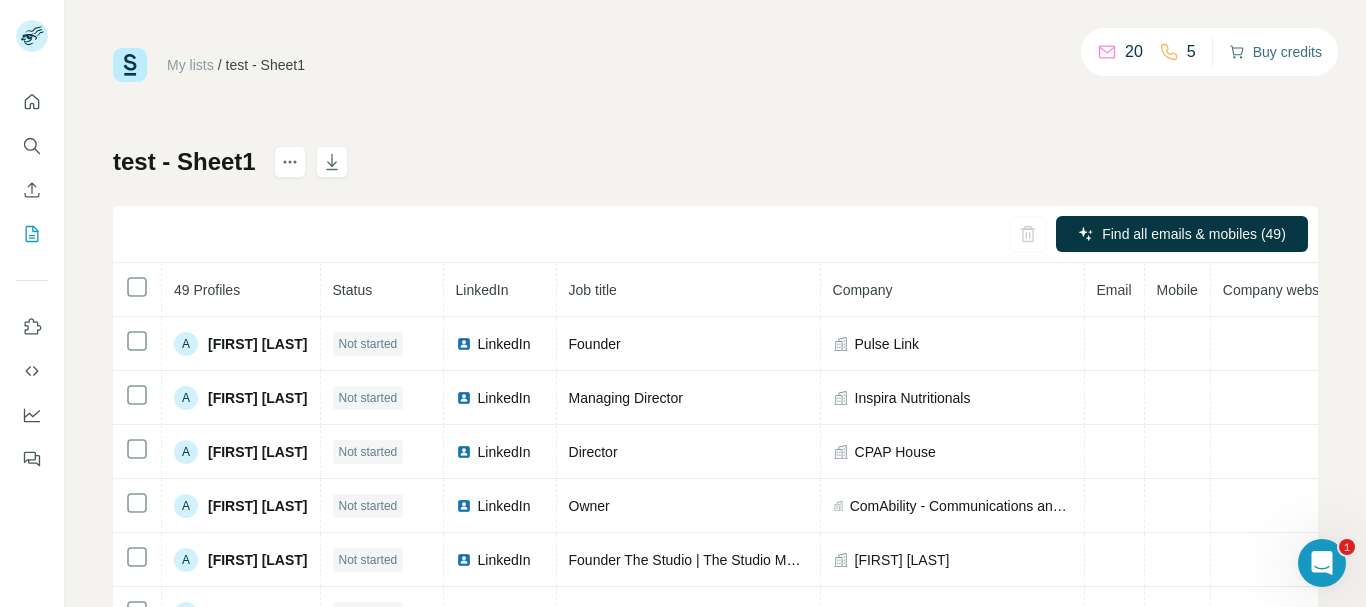 click on "Buy credits" at bounding box center [1275, 52] 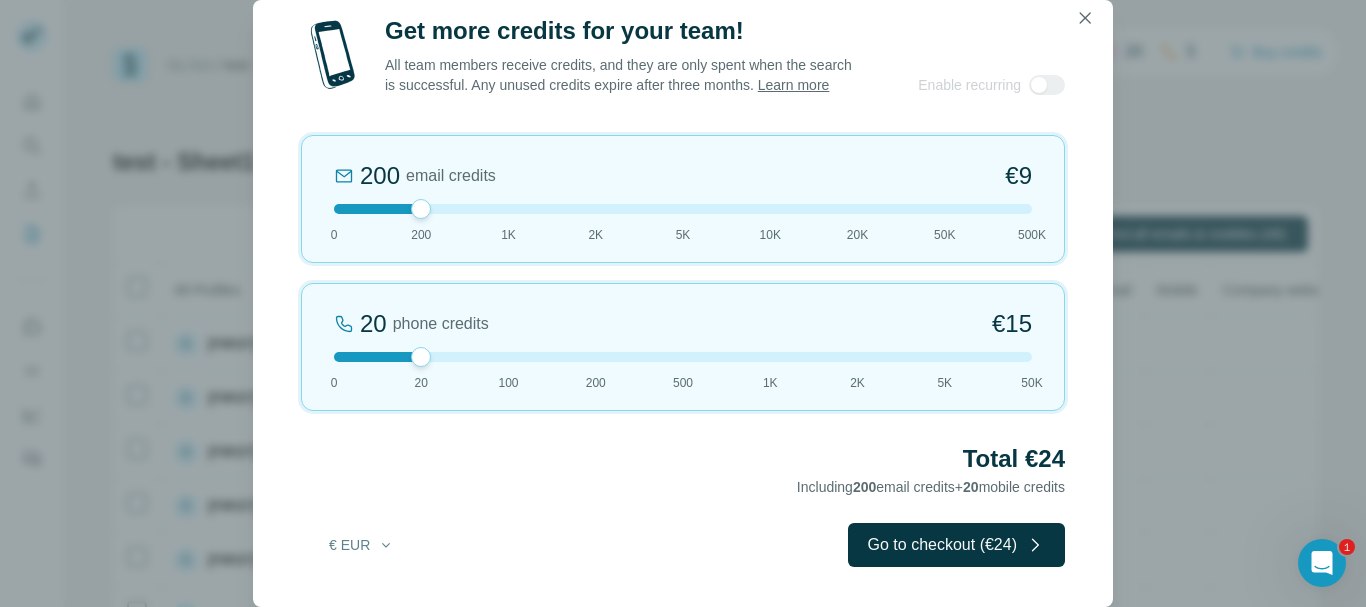 click at bounding box center [683, 209] 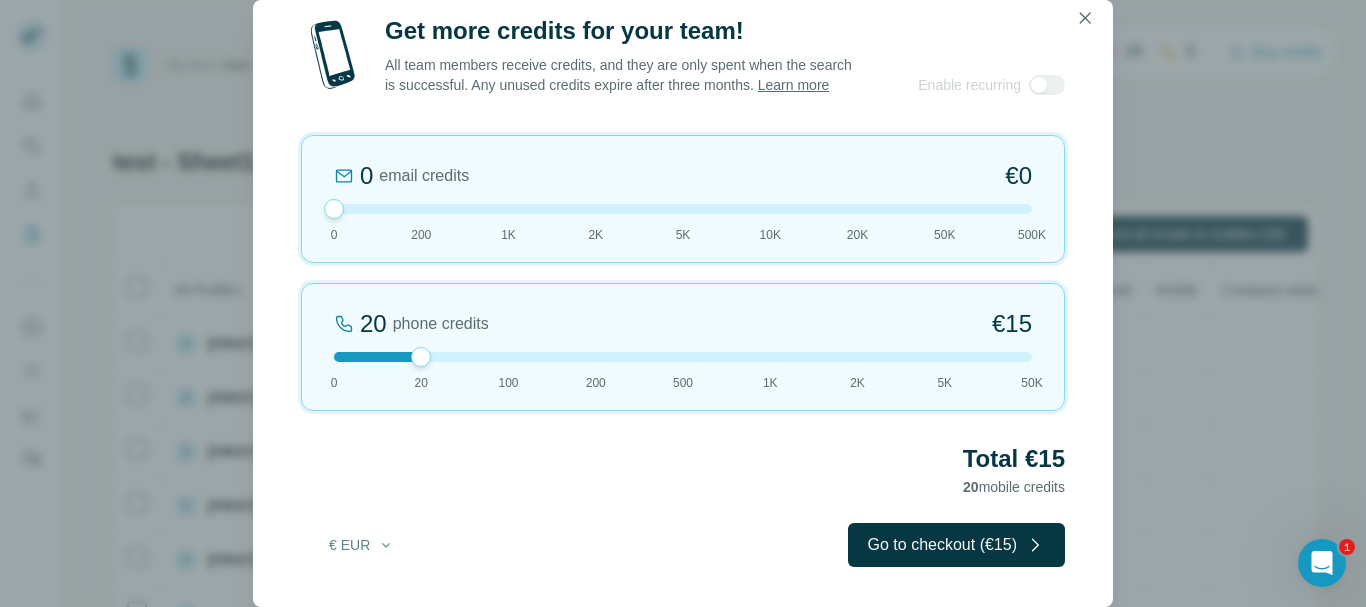 drag, startPoint x: 593, startPoint y: 213, endPoint x: 372, endPoint y: 212, distance: 221.00226 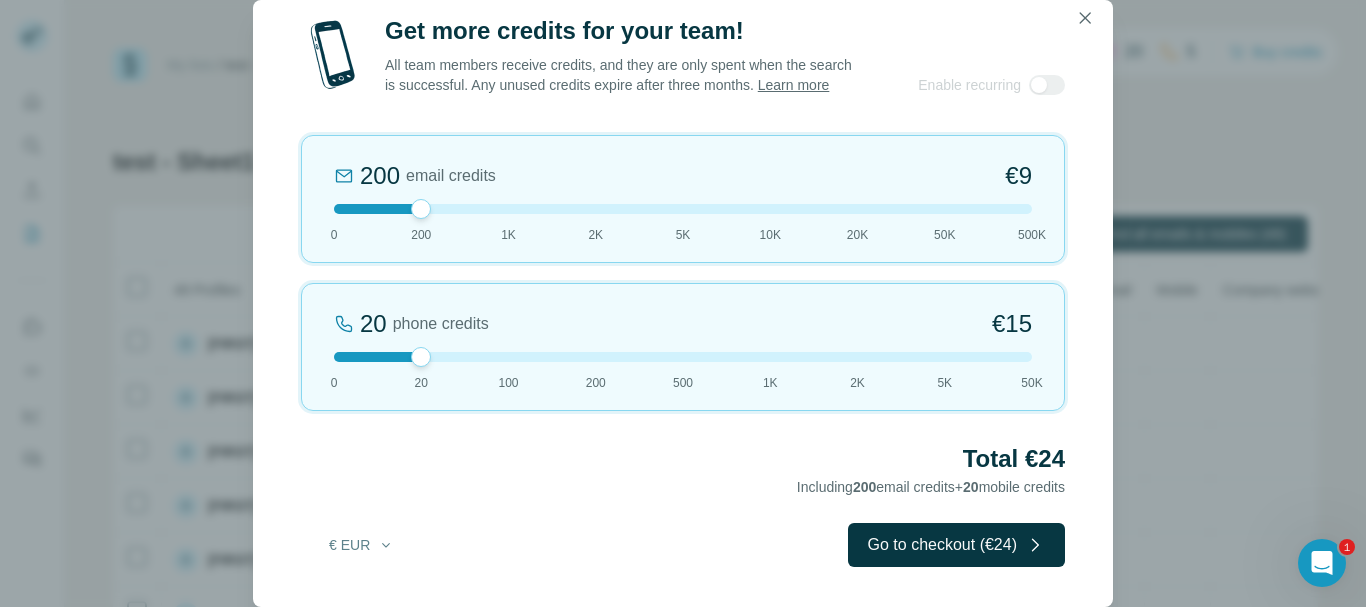 click at bounding box center (683, 357) 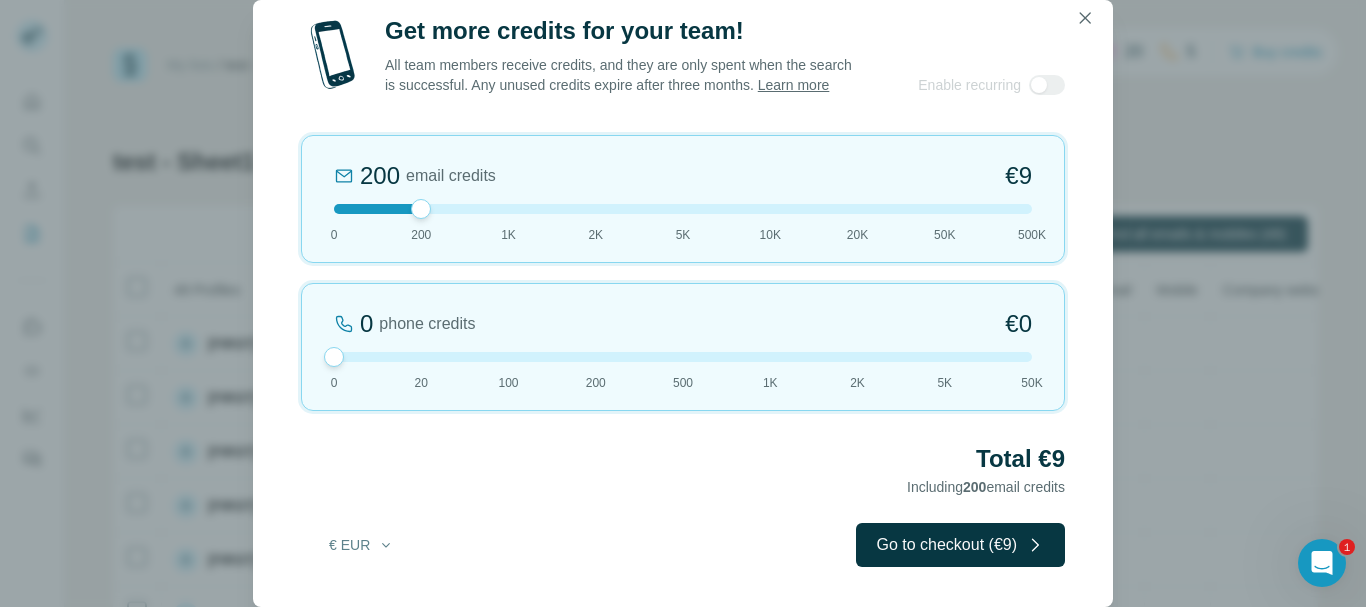 click at bounding box center (683, 357) 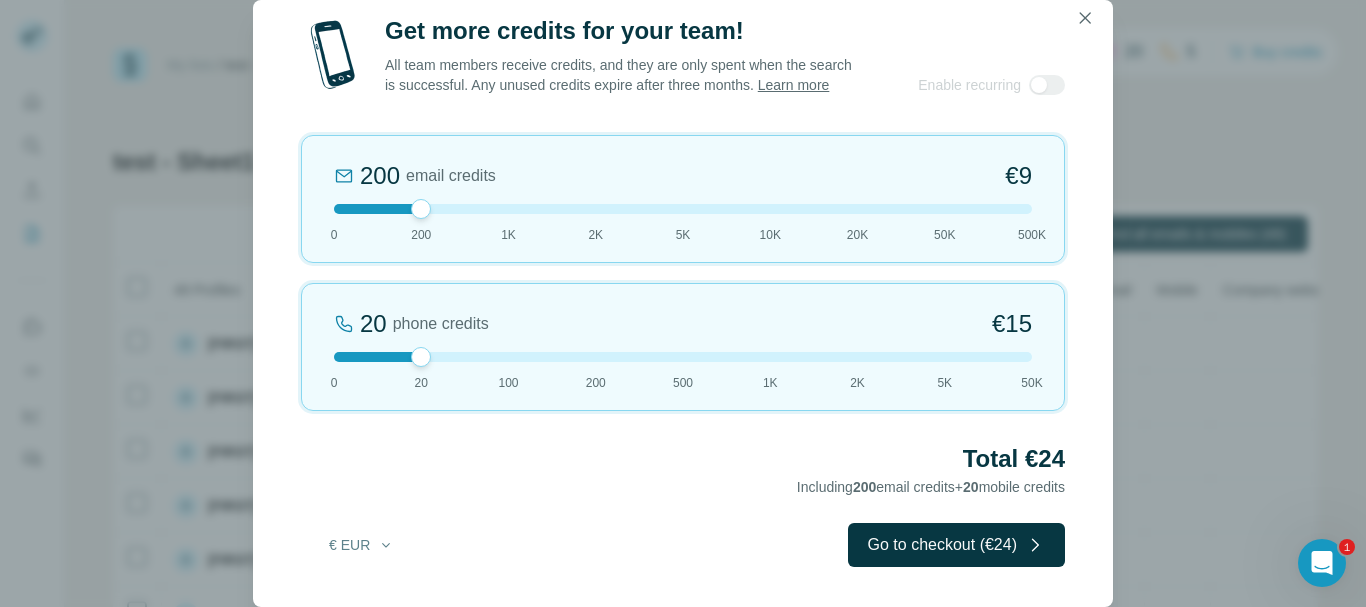 click on "20 phone credits €15 0 20 100 200 500 1K 2K 5K 50K" at bounding box center (683, 347) 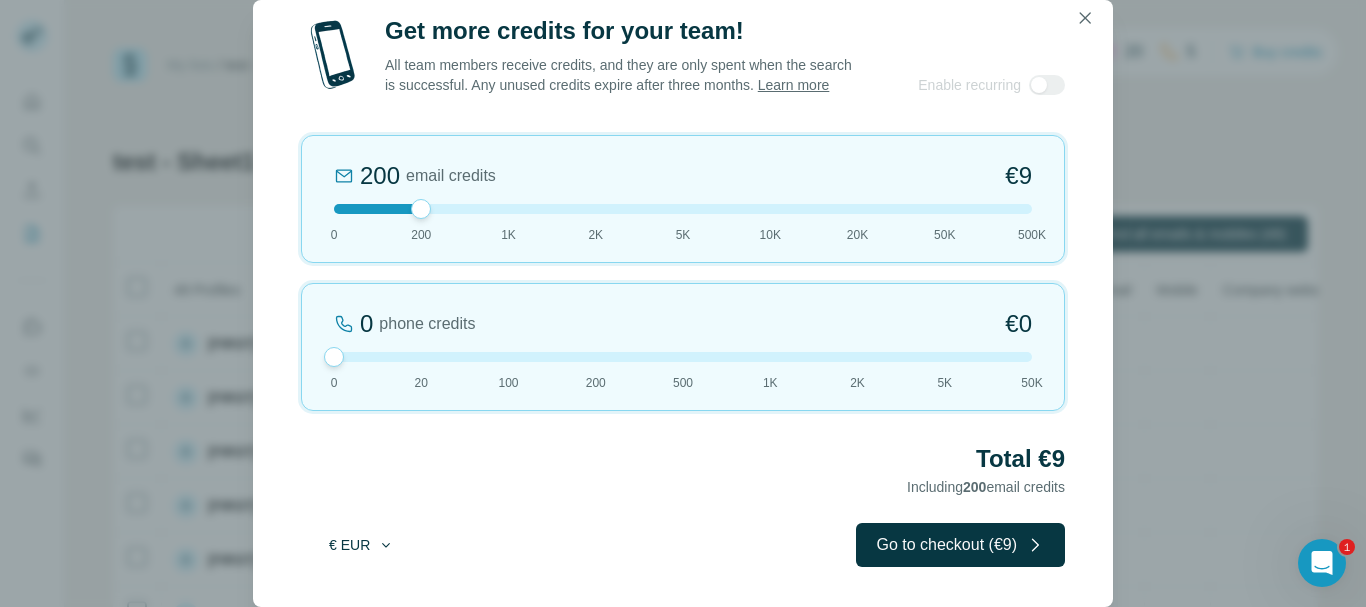 click 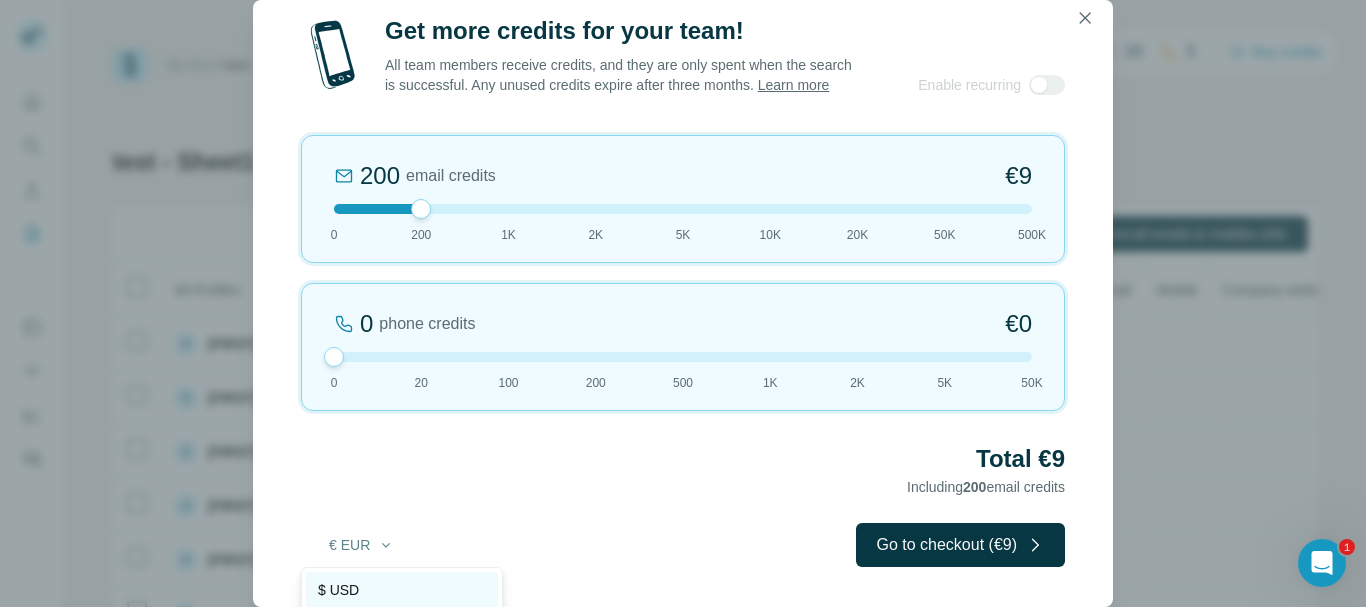 click on "$ USD" at bounding box center [338, 590] 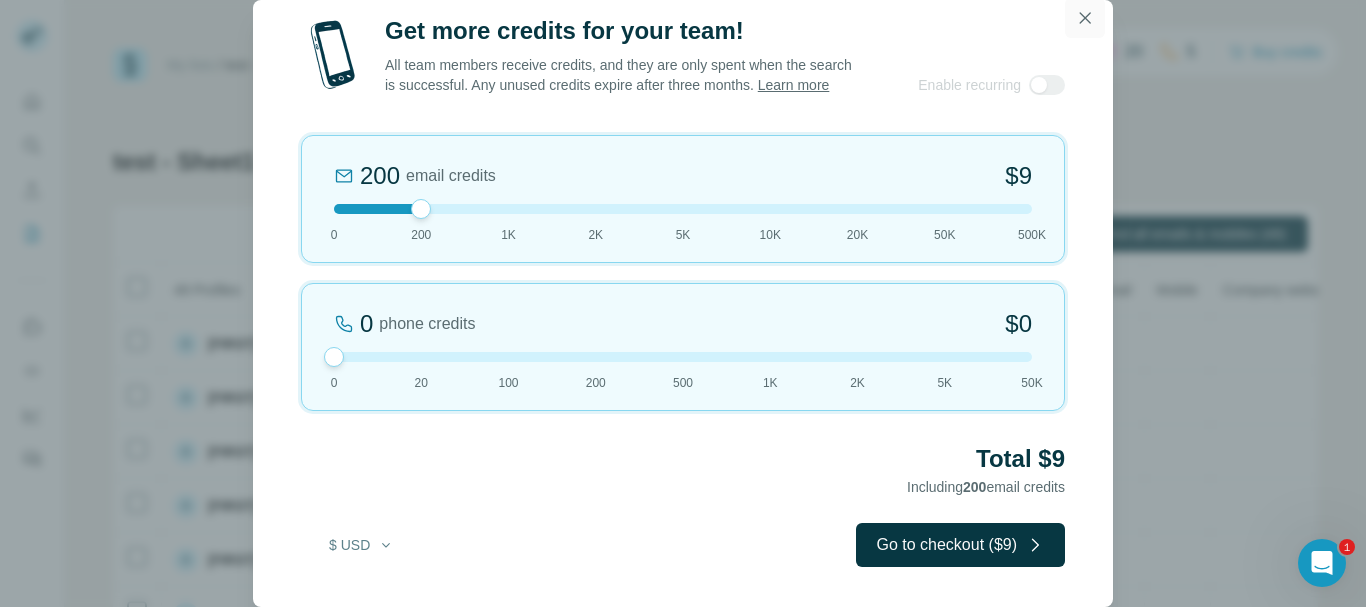 click 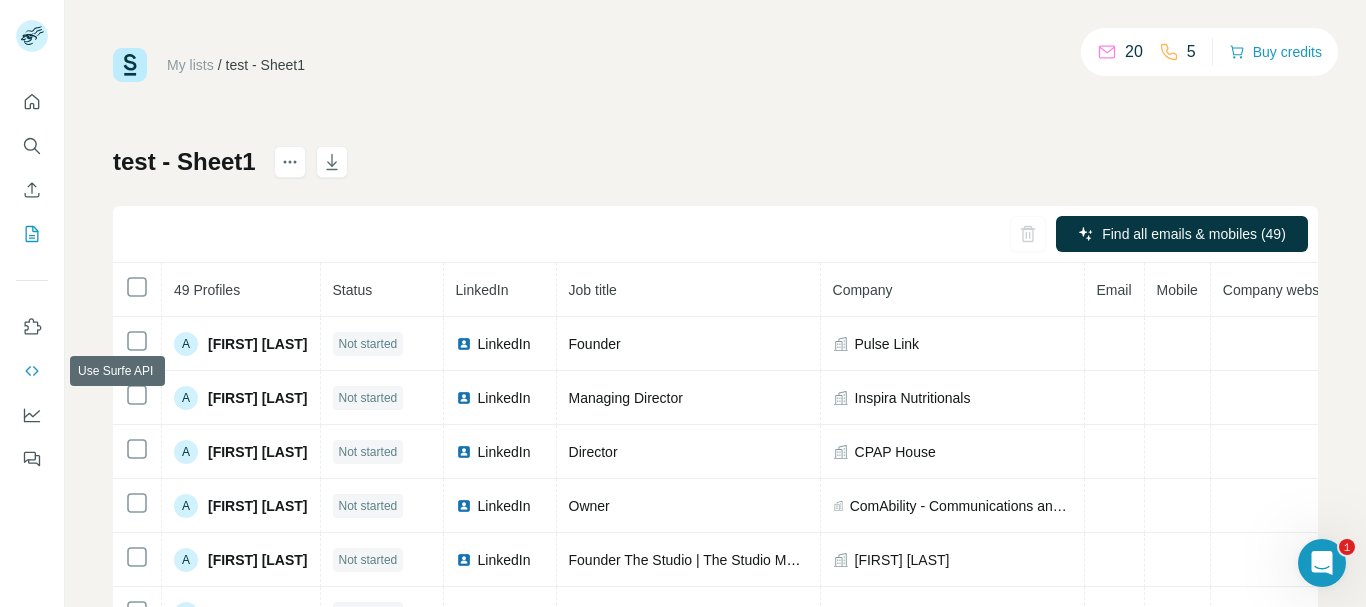 click 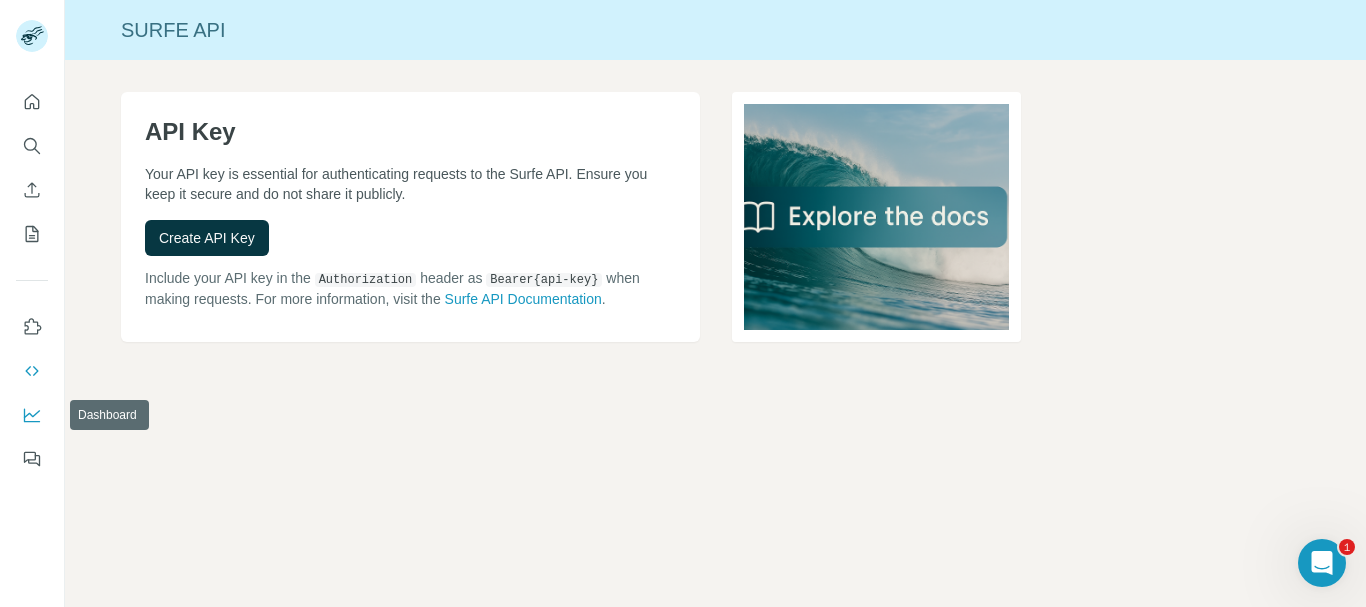 click 